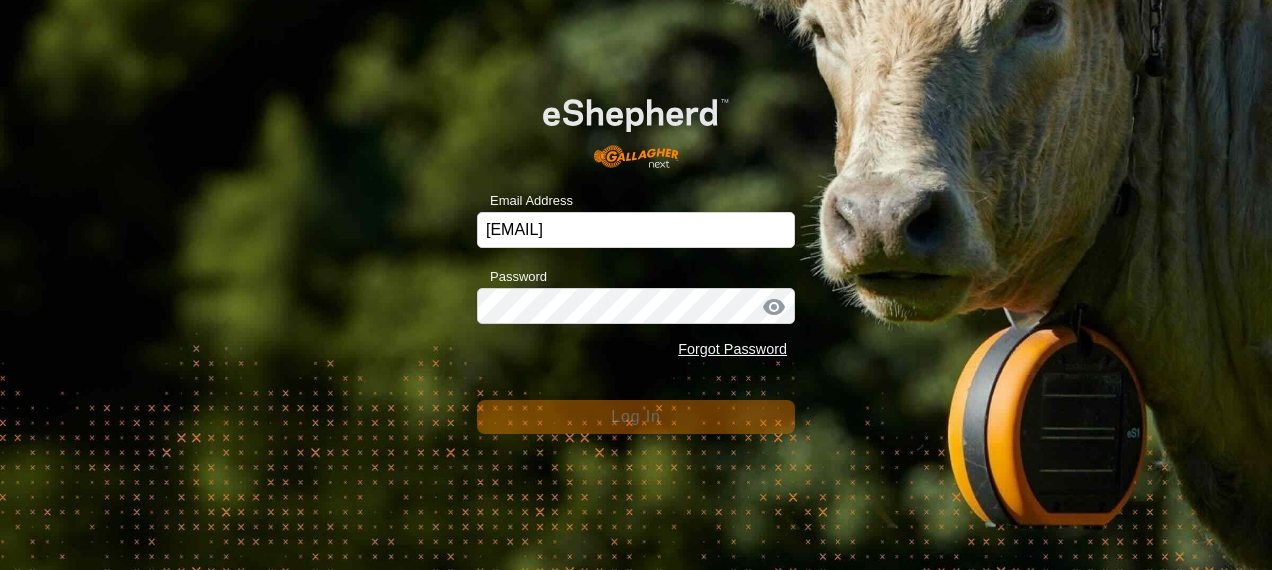 scroll, scrollTop: 0, scrollLeft: 0, axis: both 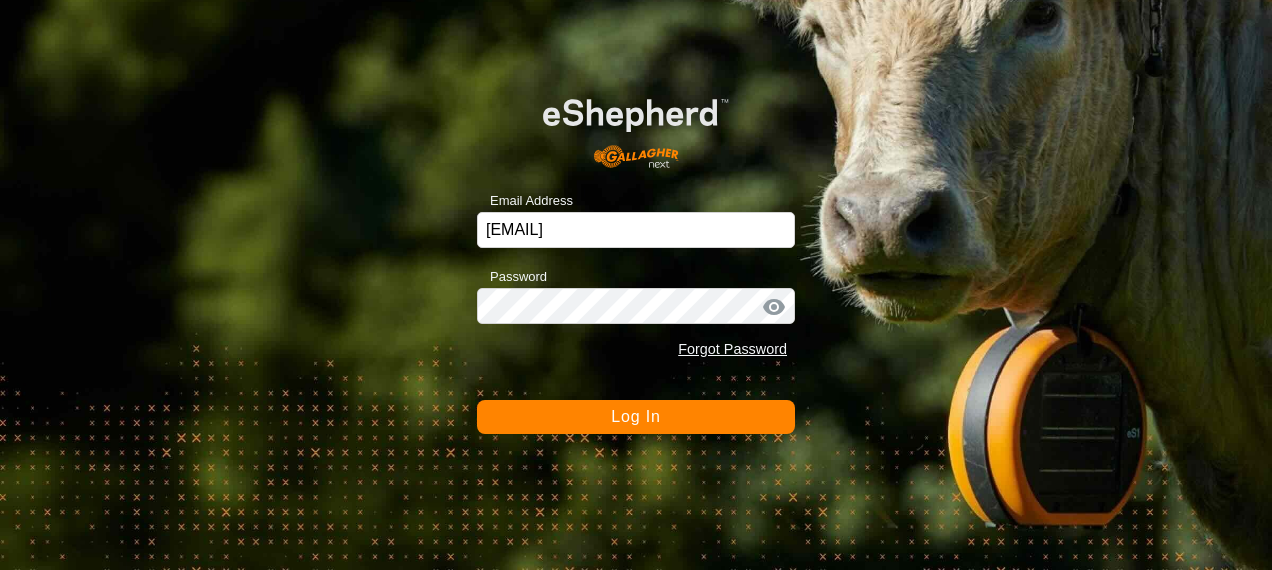 click on "Log In" 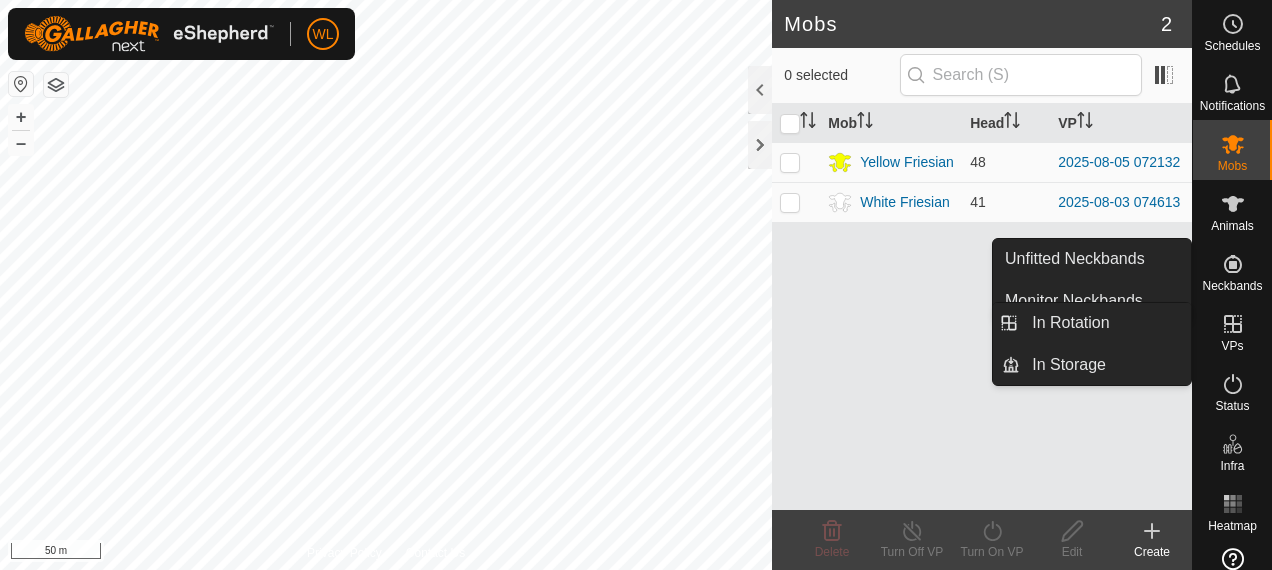 click 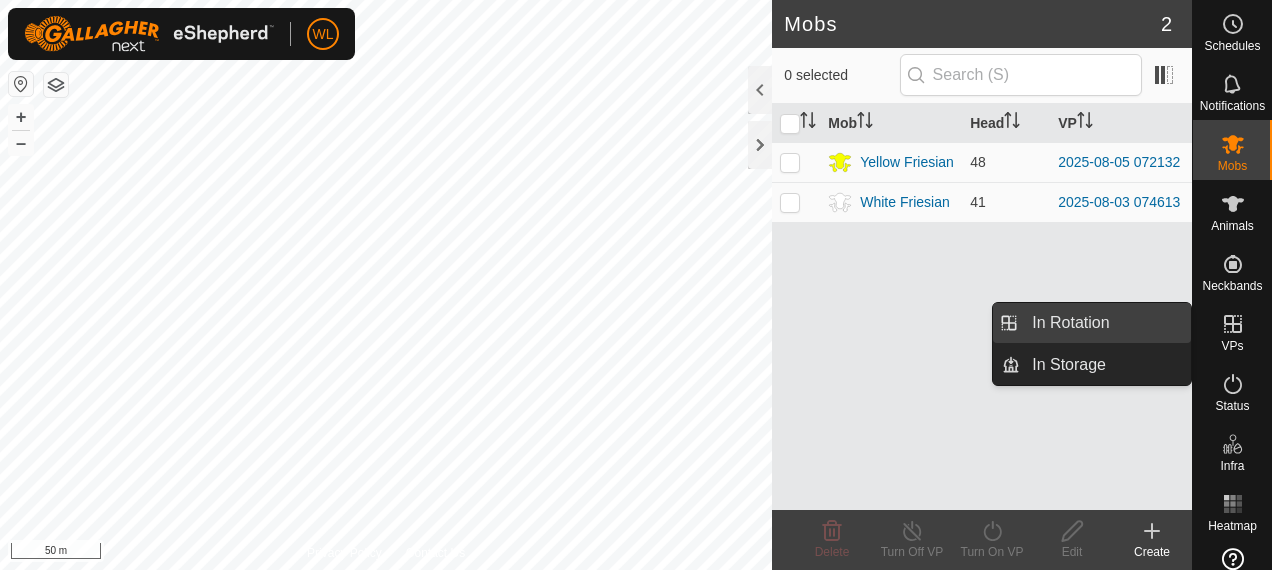 click on "In Rotation" at bounding box center (1105, 323) 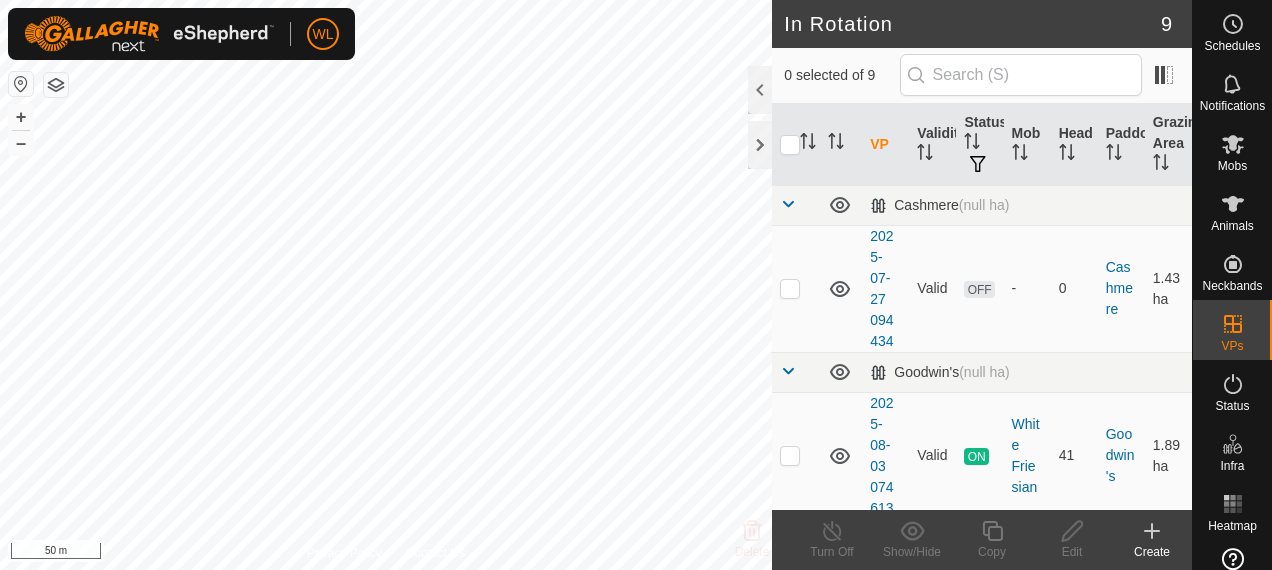 click 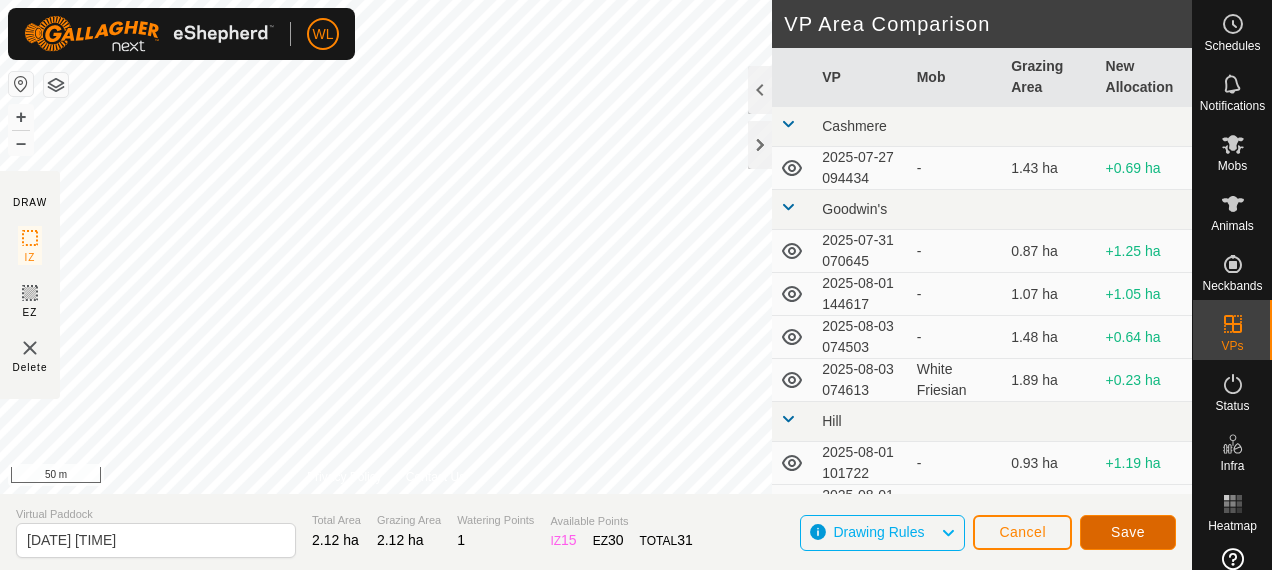 click on "Save" 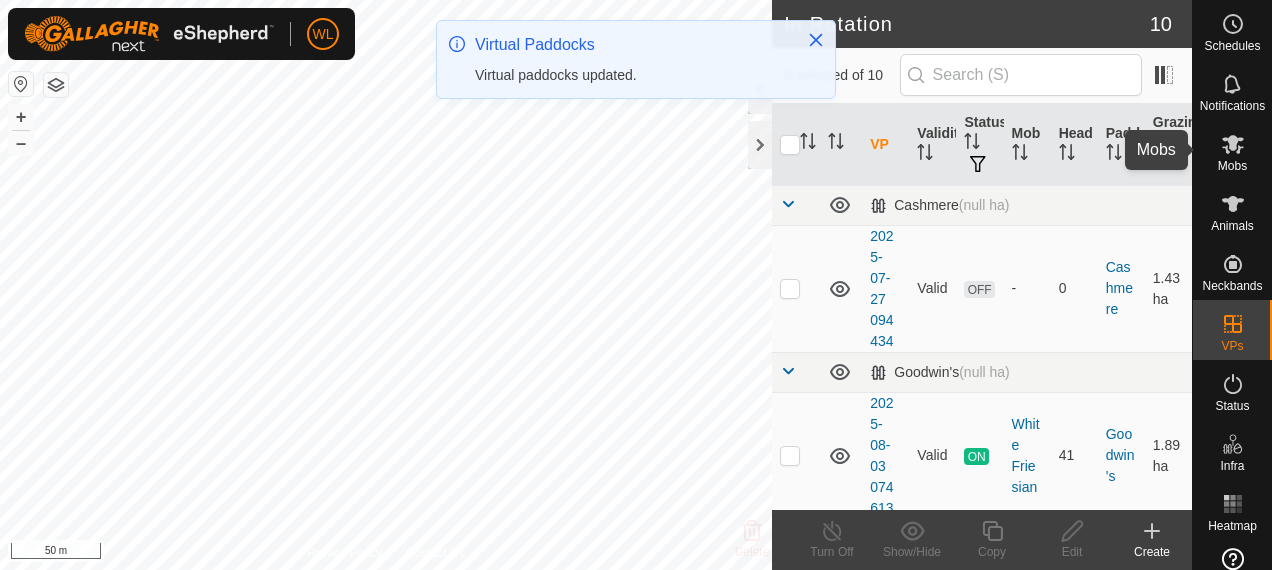 click on "Mobs" at bounding box center (1232, 166) 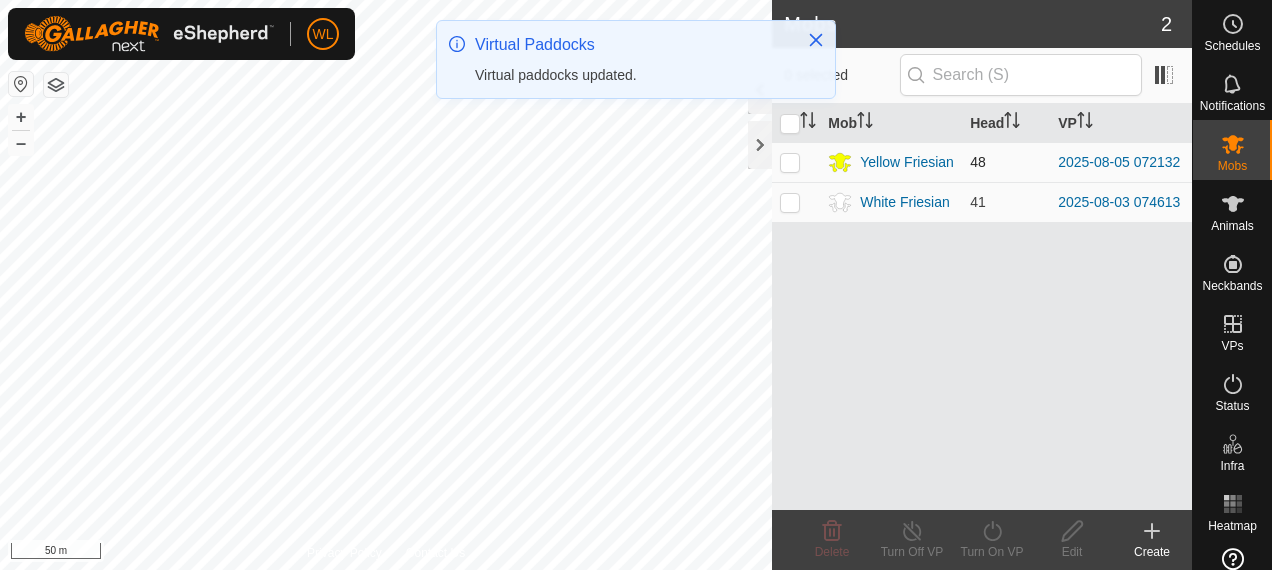 click at bounding box center [790, 162] 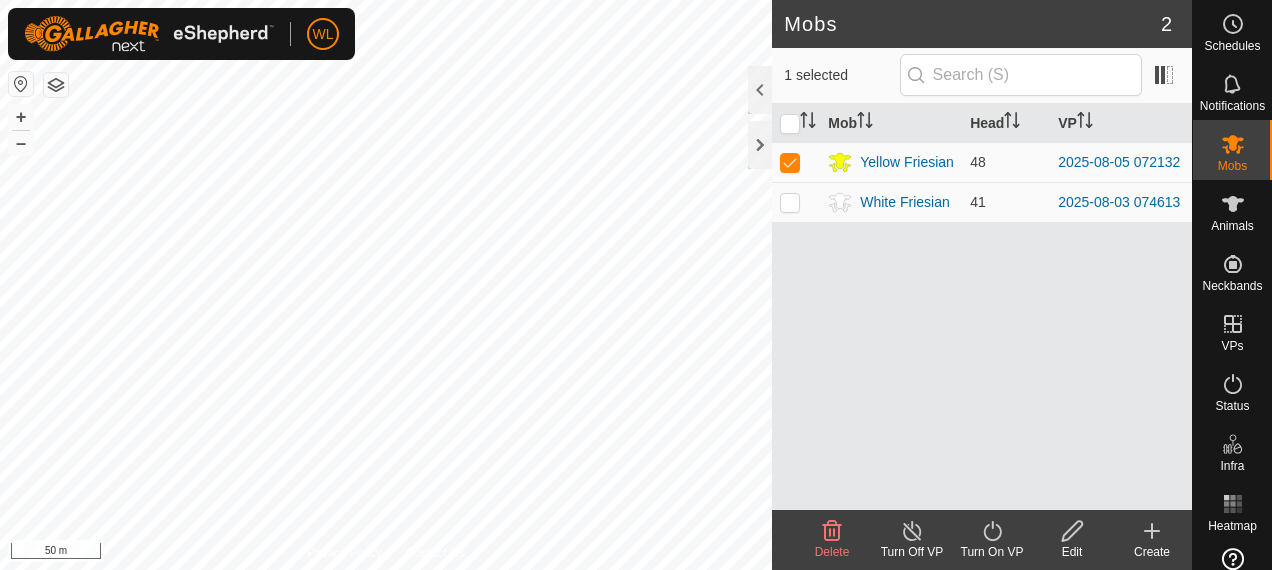 click 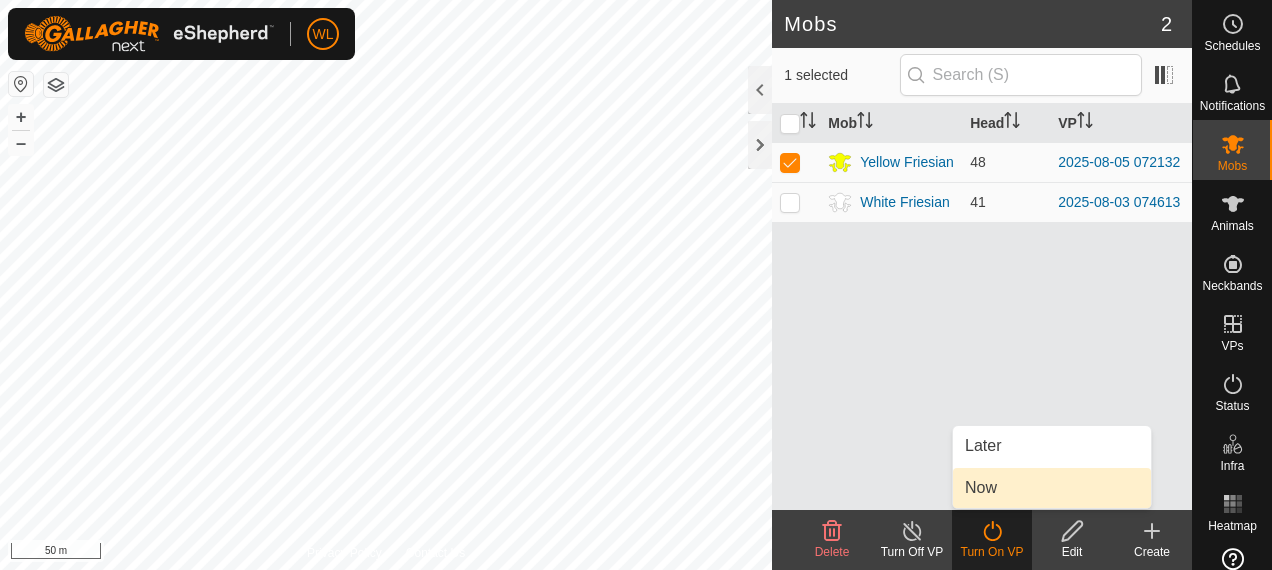 click on "Now" at bounding box center [1052, 488] 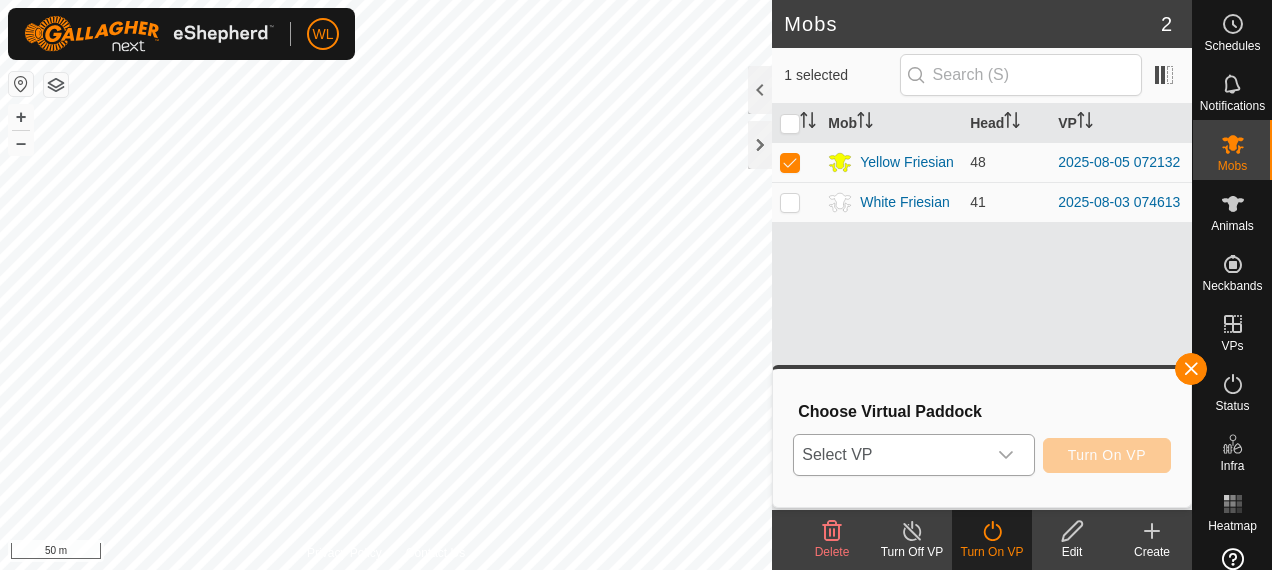 click on "Select VP" at bounding box center [889, 455] 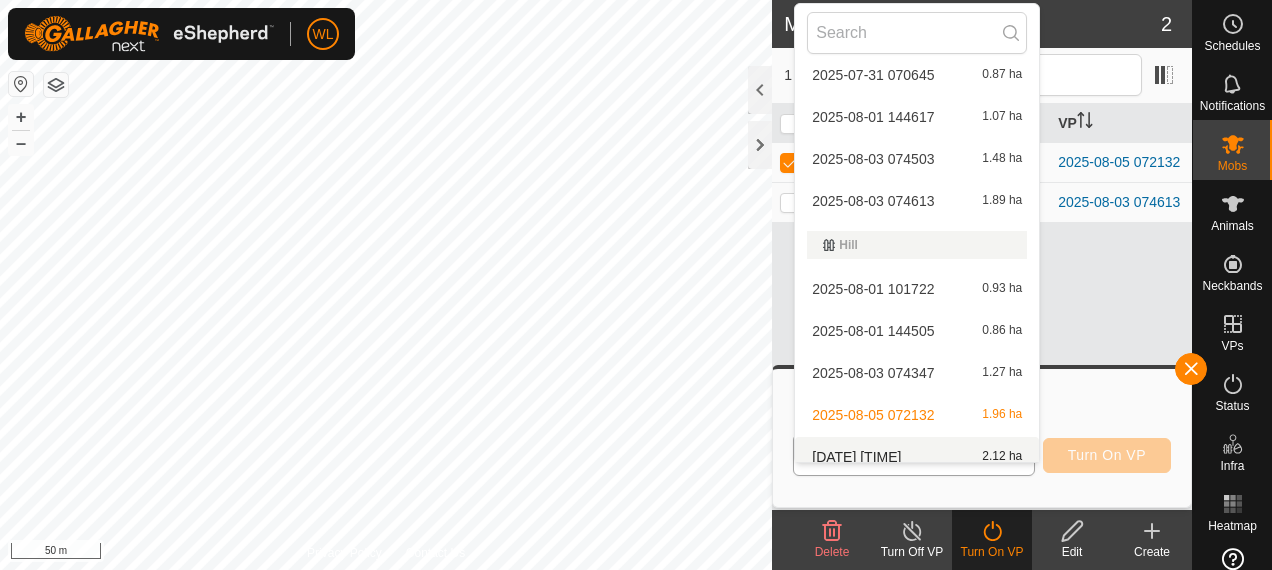 scroll, scrollTop: 156, scrollLeft: 0, axis: vertical 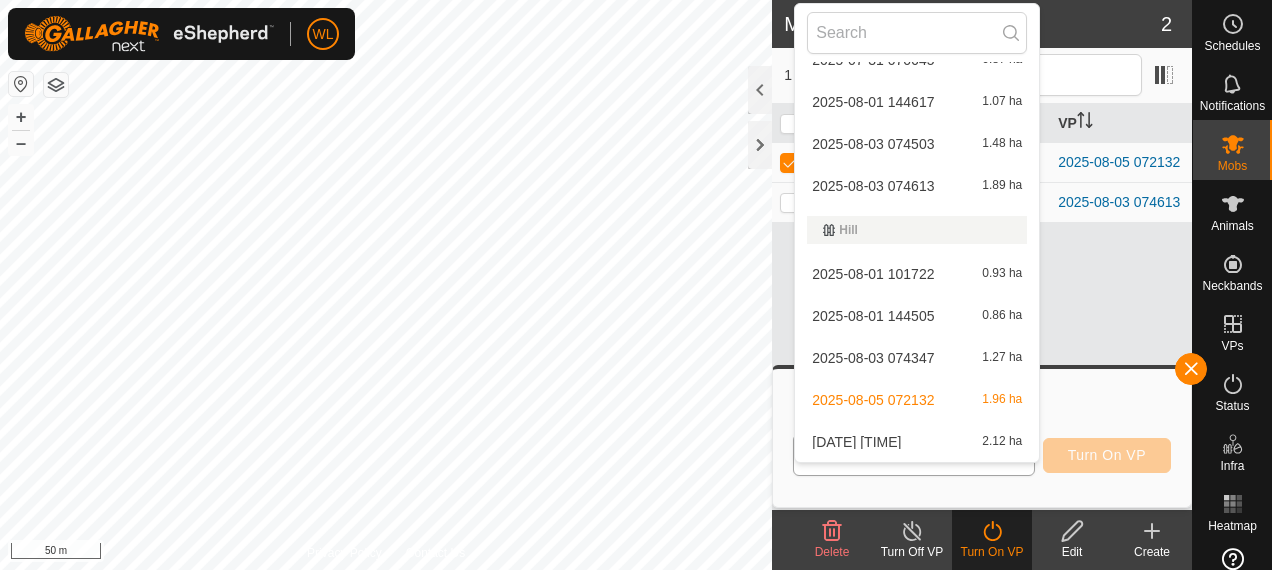 click on "[DATE] [TIME]  2.12 ha" at bounding box center [917, 442] 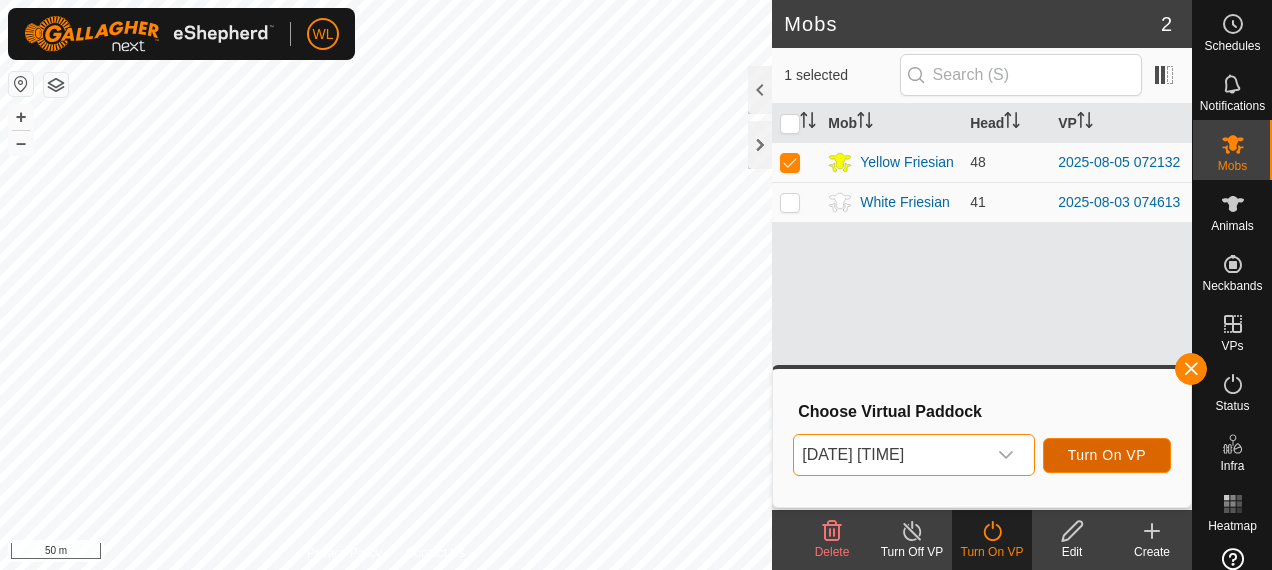 click on "Turn On VP" at bounding box center (1107, 455) 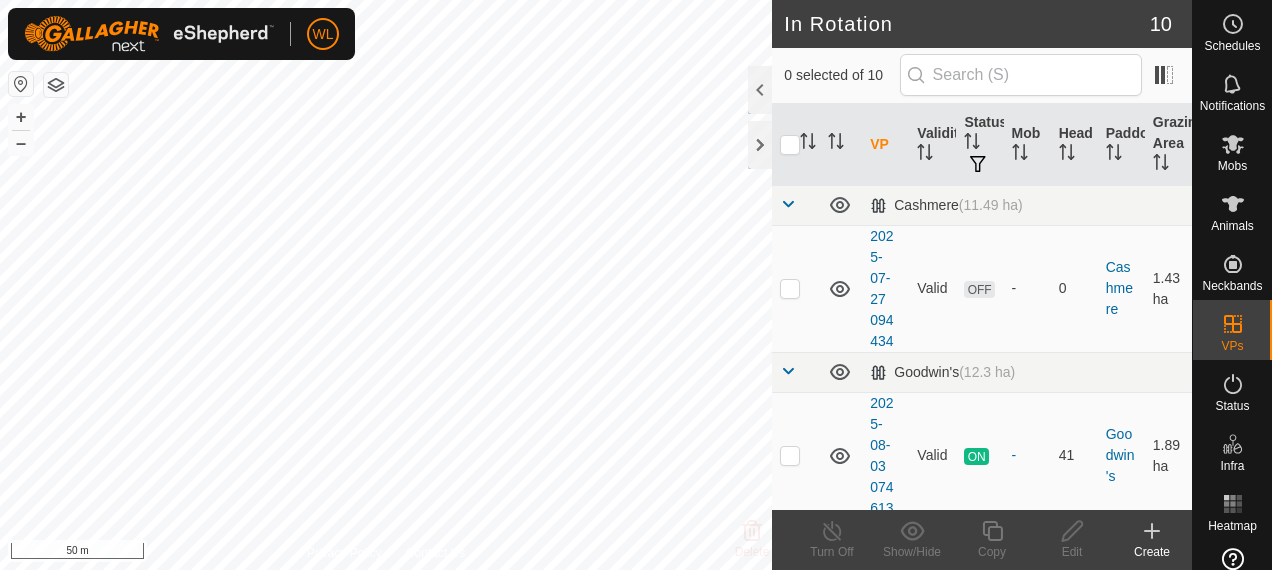 scroll, scrollTop: 0, scrollLeft: 0, axis: both 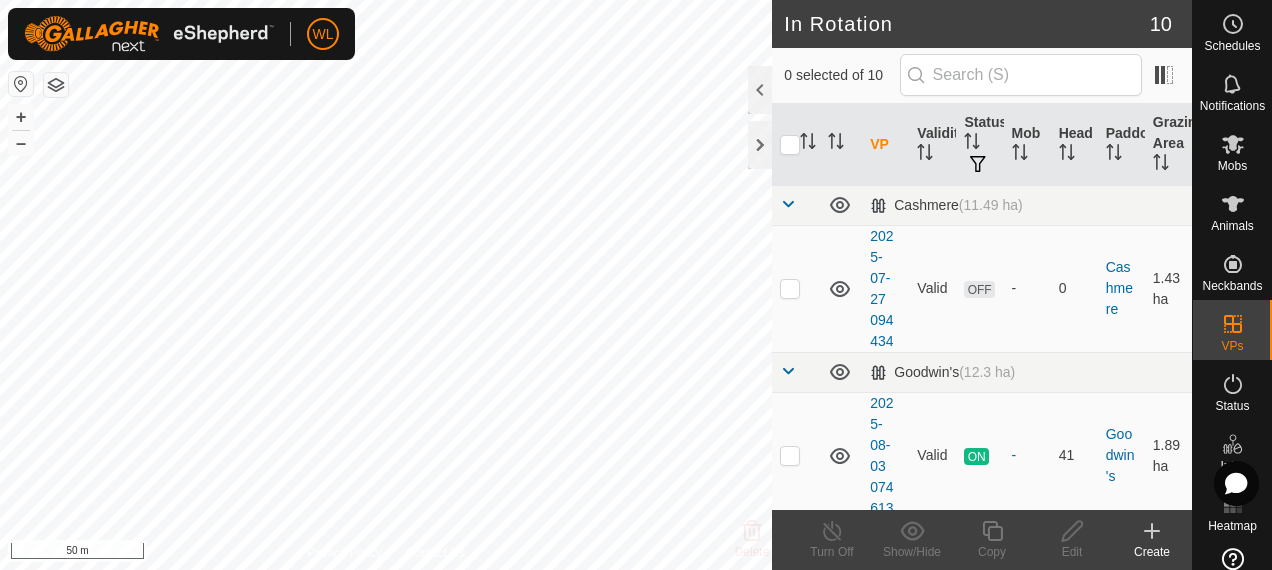 click 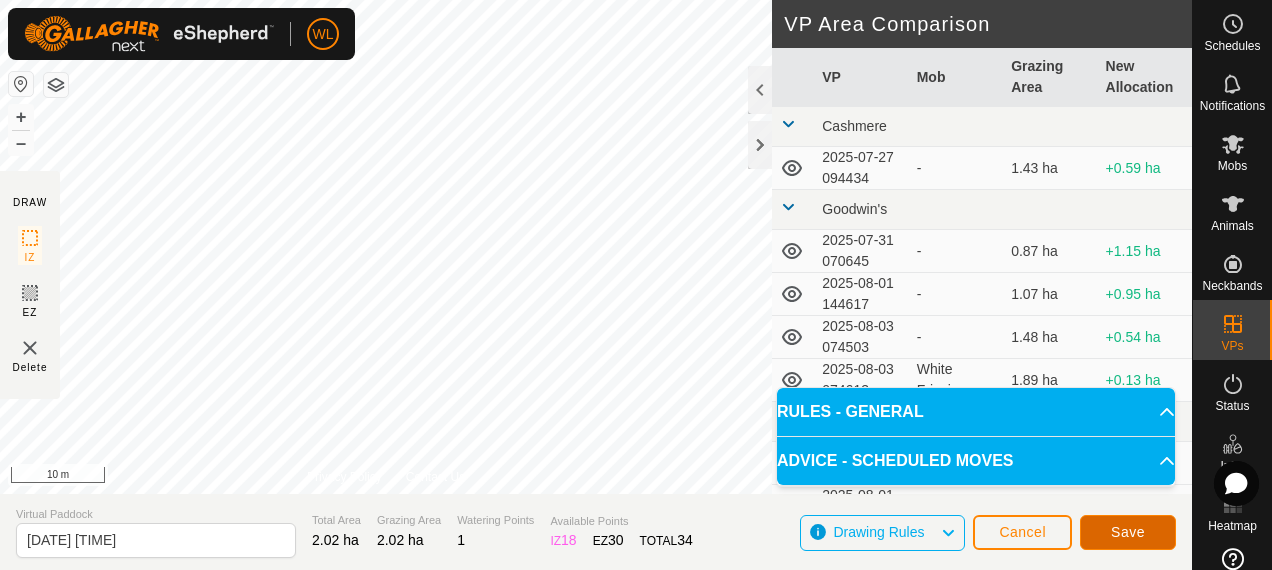 click on "Save" 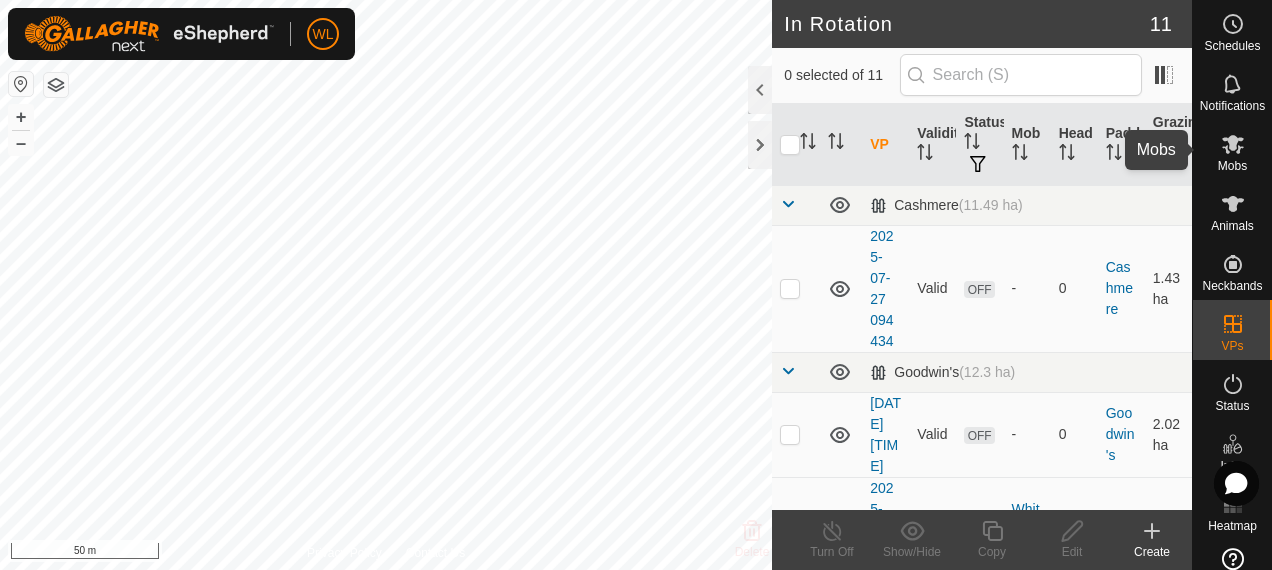 click at bounding box center (1233, 144) 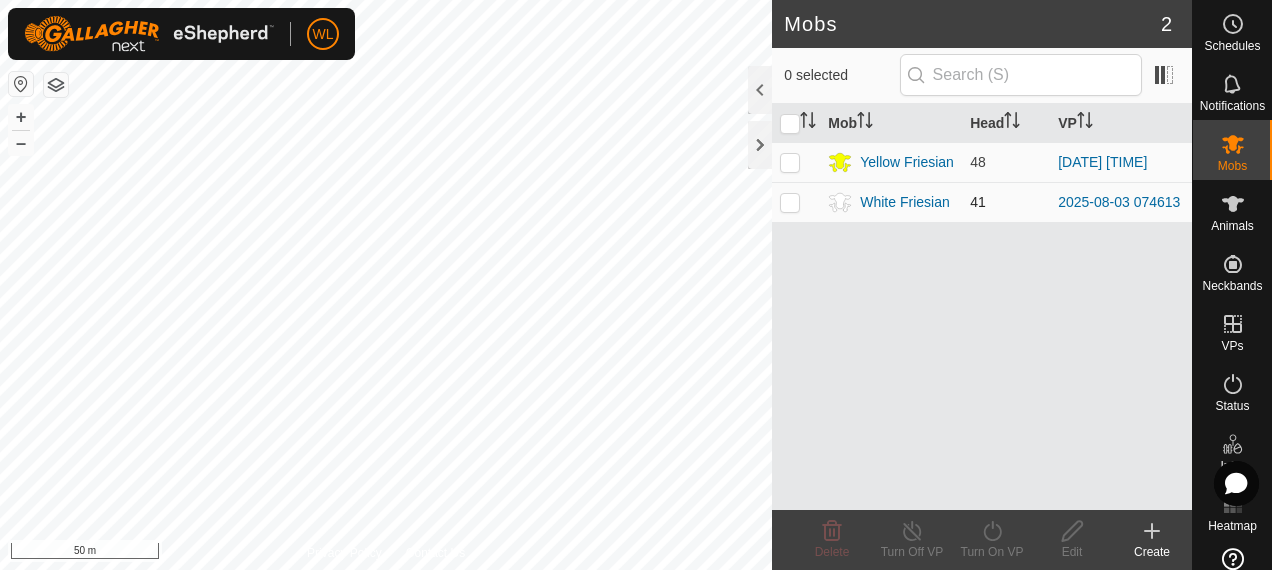 click at bounding box center (790, 202) 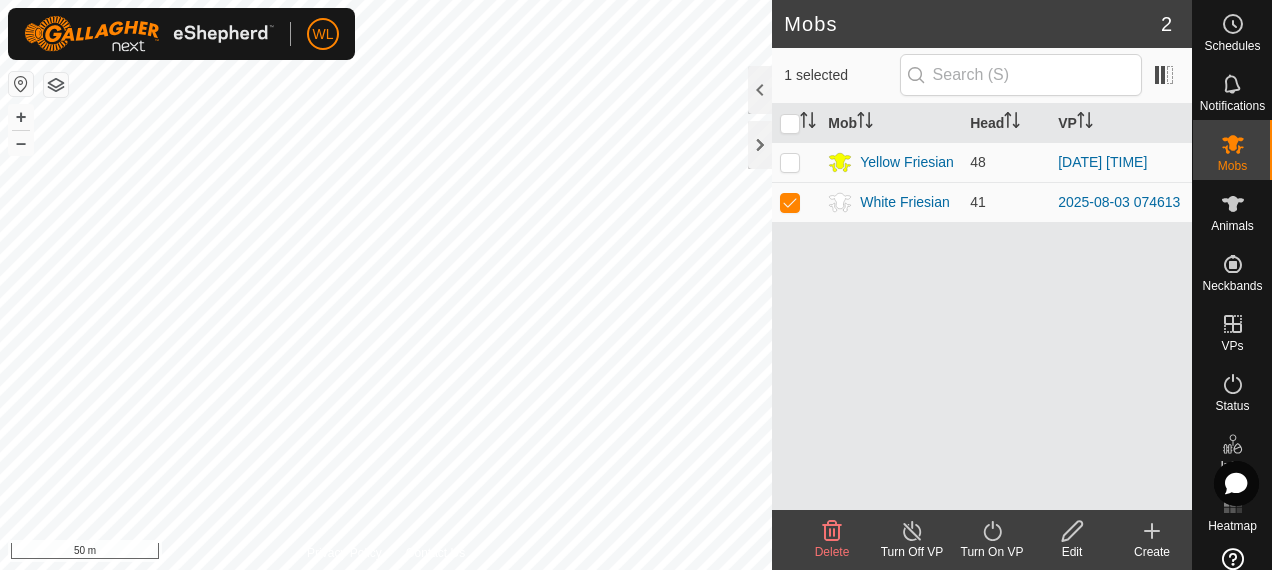 click 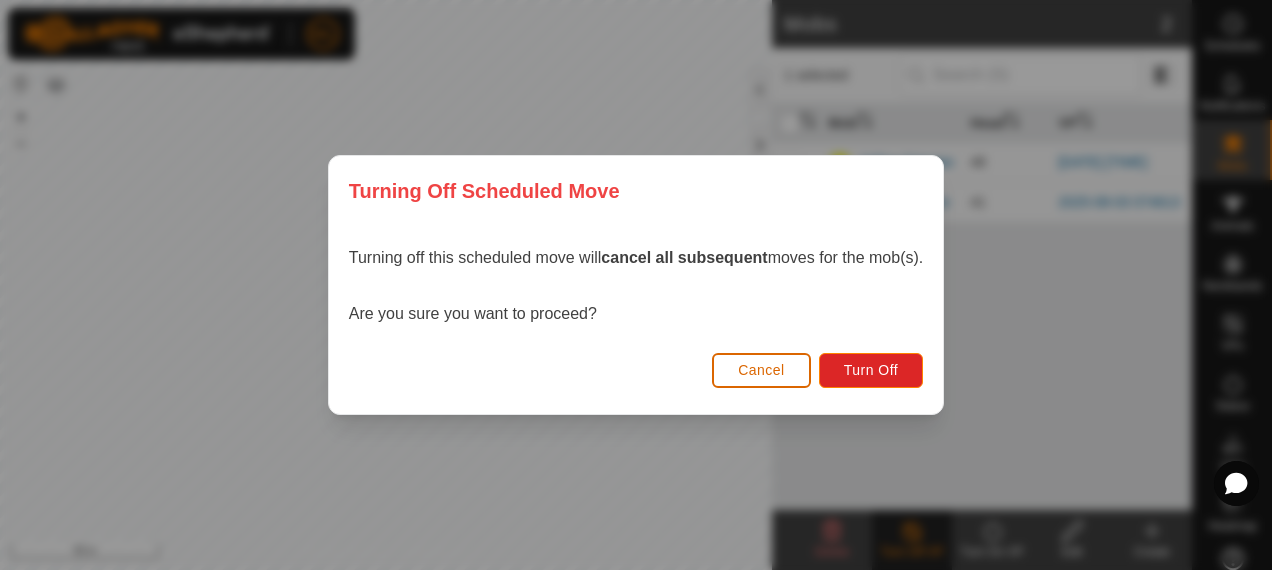 click on "Cancel" at bounding box center [761, 370] 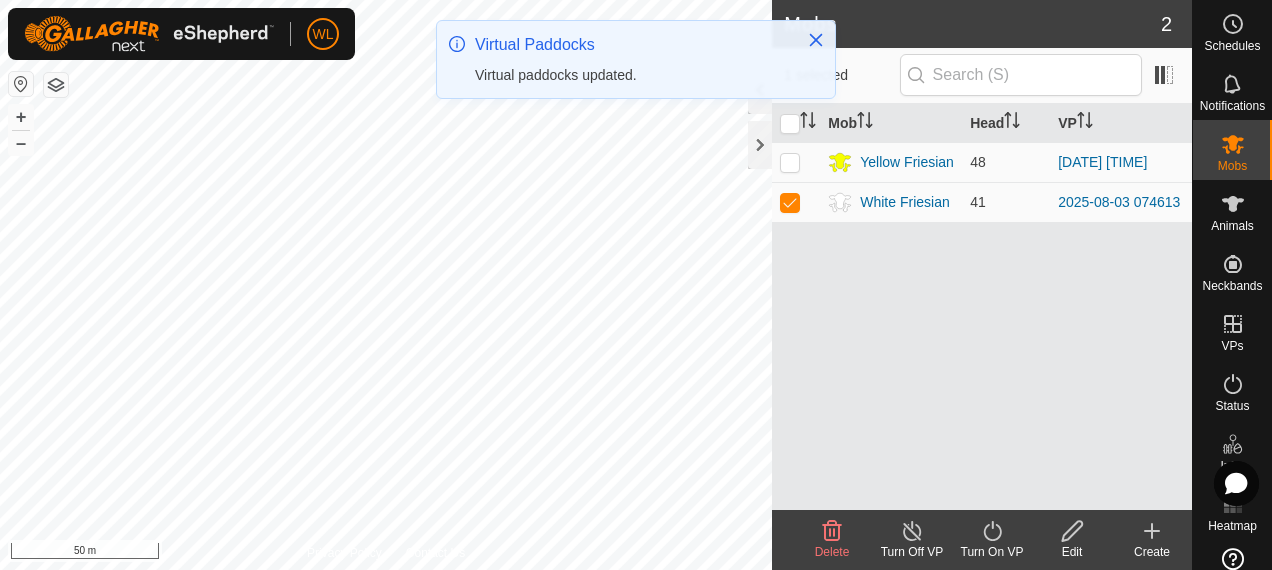 click 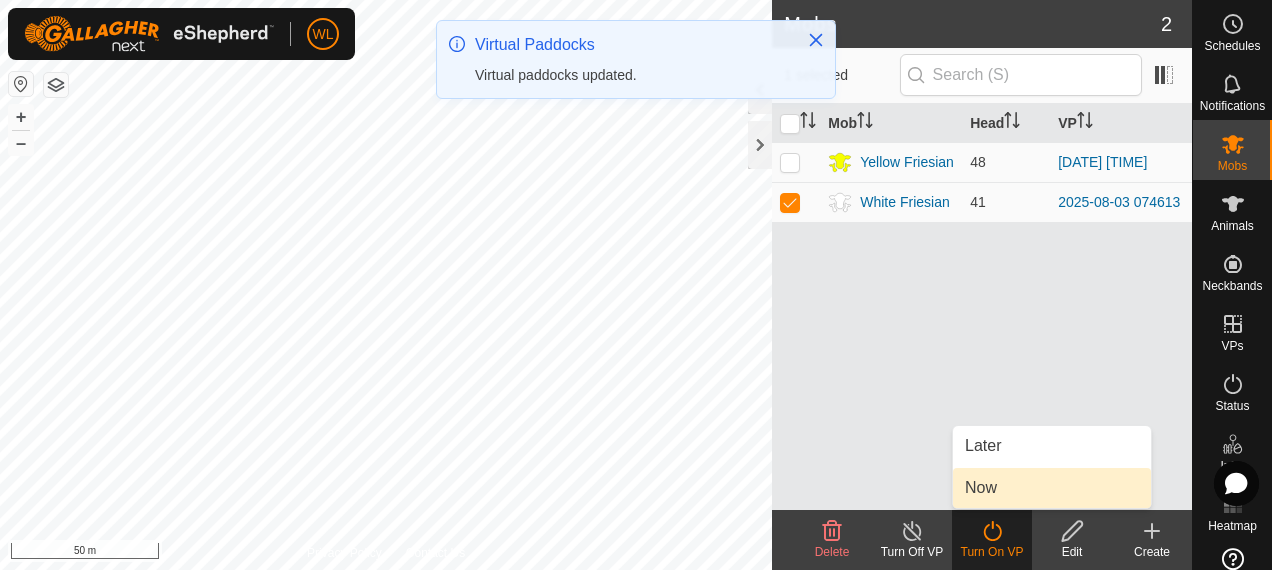 click on "Now" at bounding box center (1052, 488) 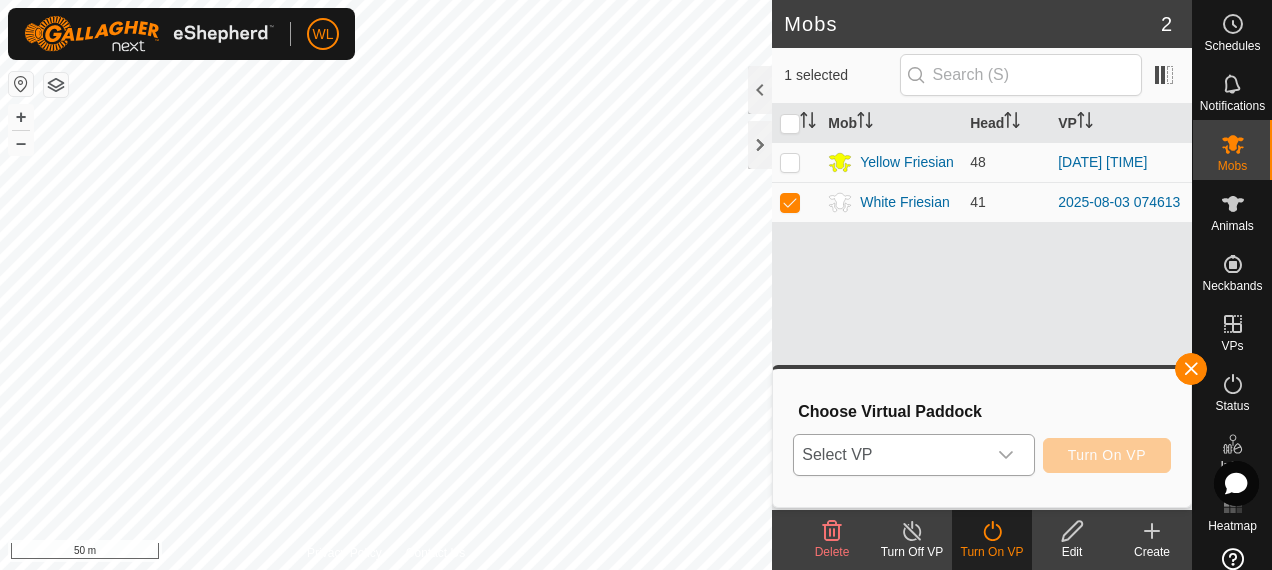 click on "Select VP" at bounding box center [889, 455] 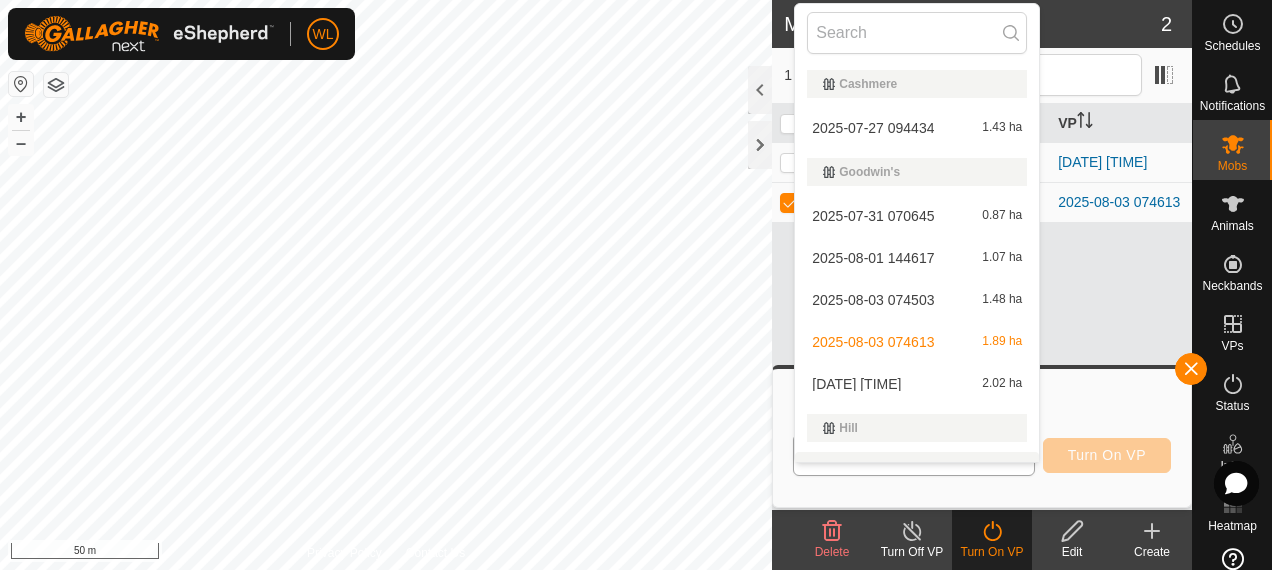 scroll, scrollTop: 30, scrollLeft: 0, axis: vertical 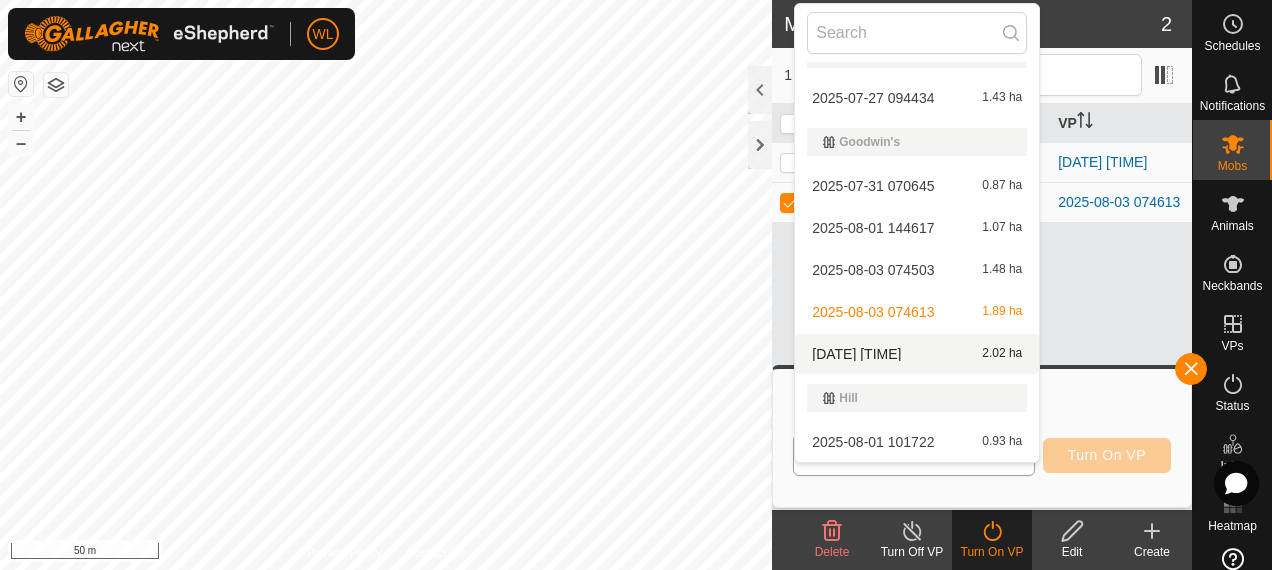 click on "2025-08-07 134948  2.02 ha" at bounding box center [917, 354] 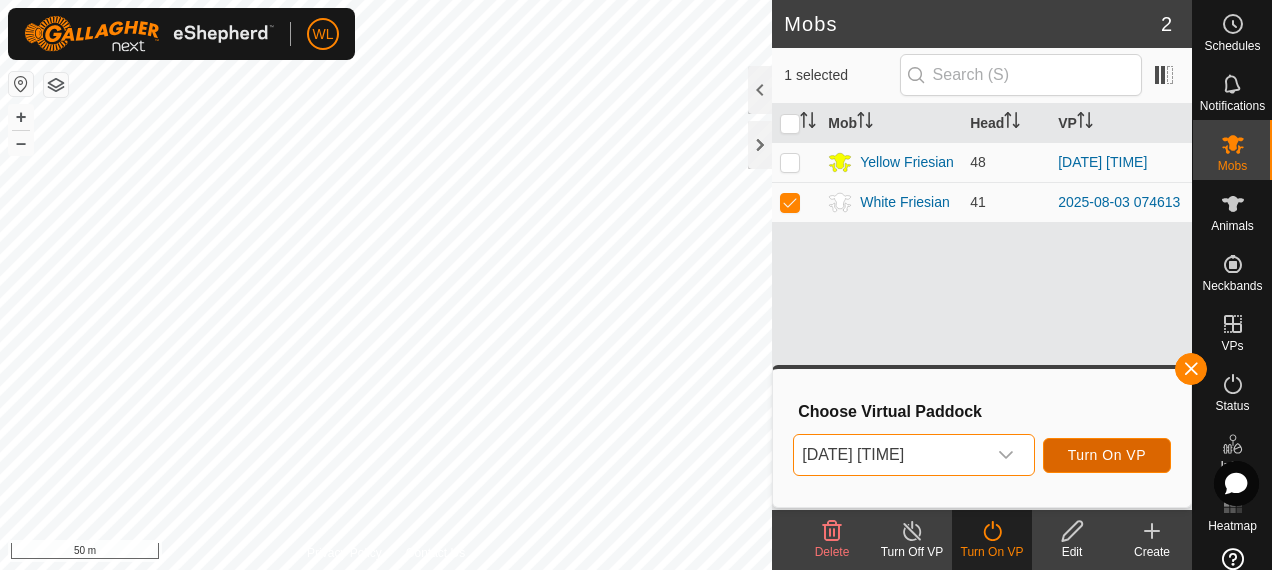 click on "Turn On VP" at bounding box center (1107, 455) 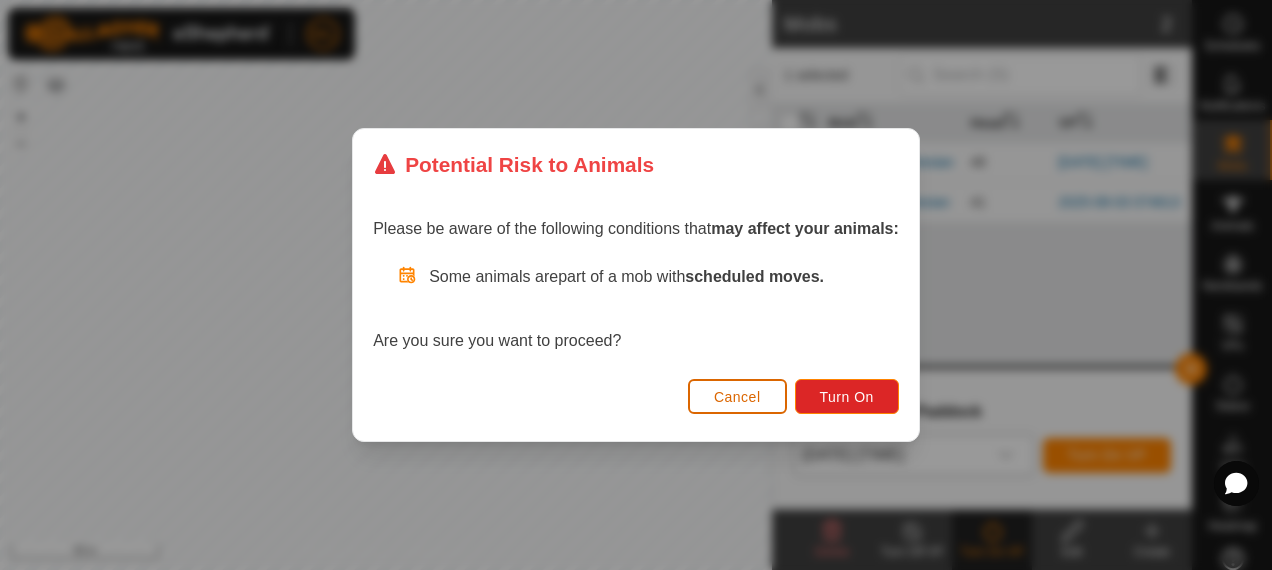 drag, startPoint x: 780, startPoint y: 386, endPoint x: 960, endPoint y: 300, distance: 199.48935 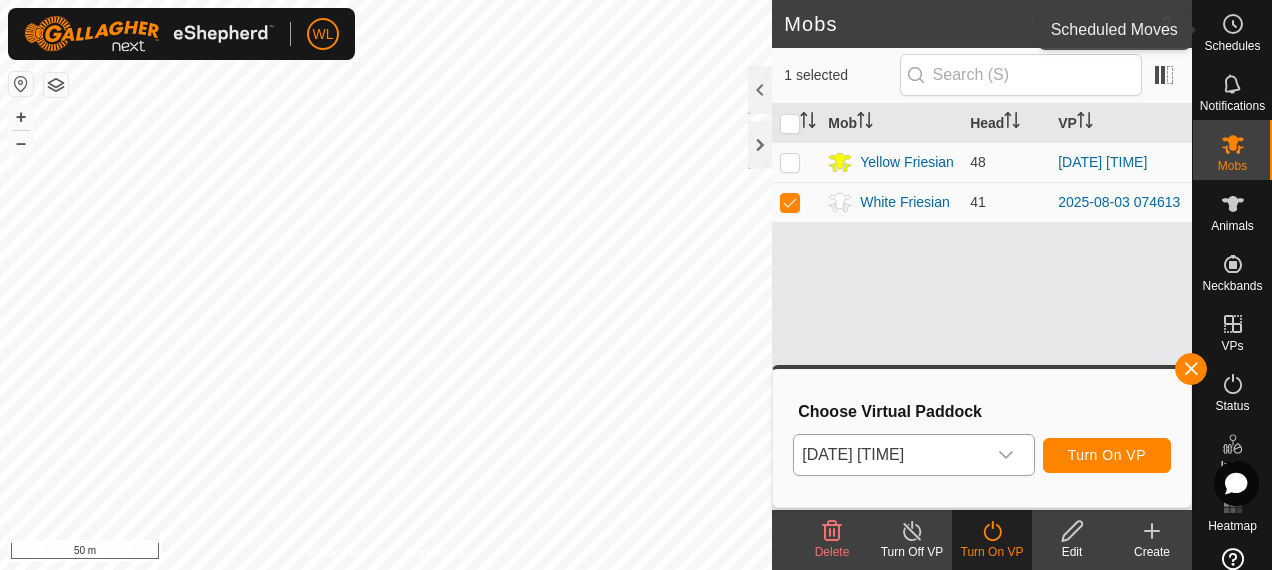 drag, startPoint x: 1234, startPoint y: 38, endPoint x: 1198, endPoint y: 65, distance: 45 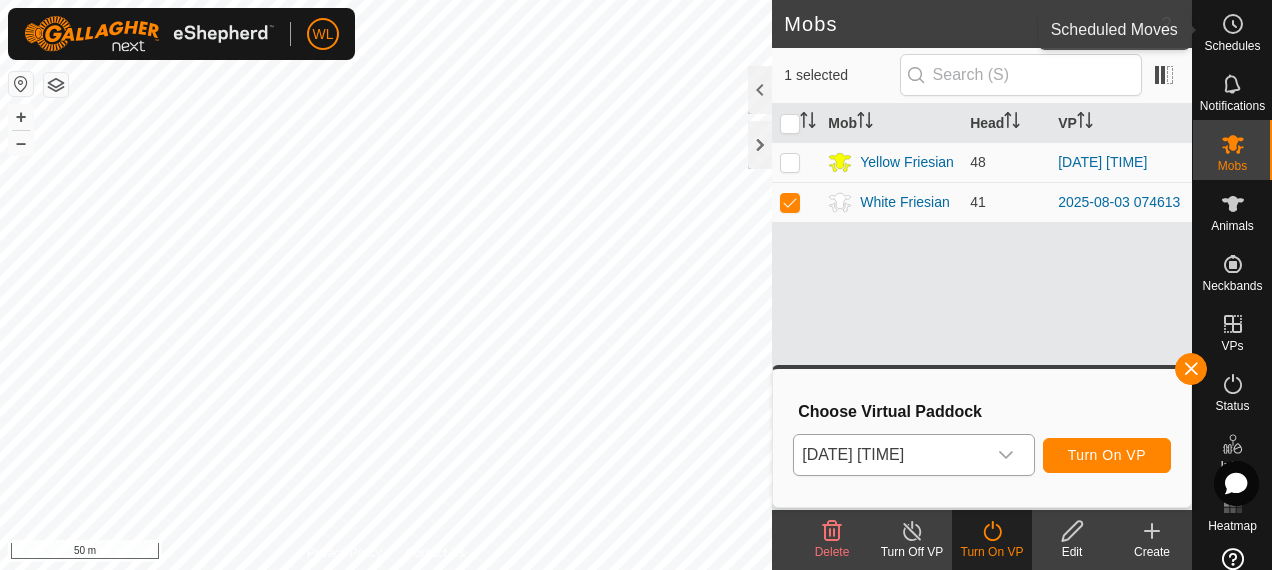 click on "Schedules" at bounding box center [1232, 46] 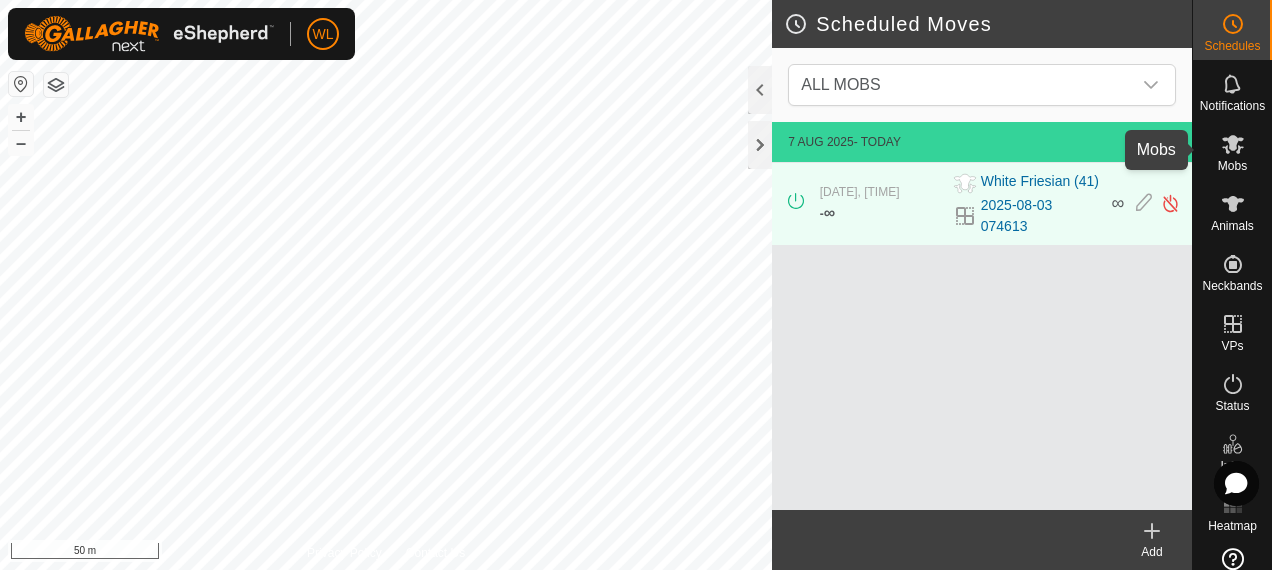 click 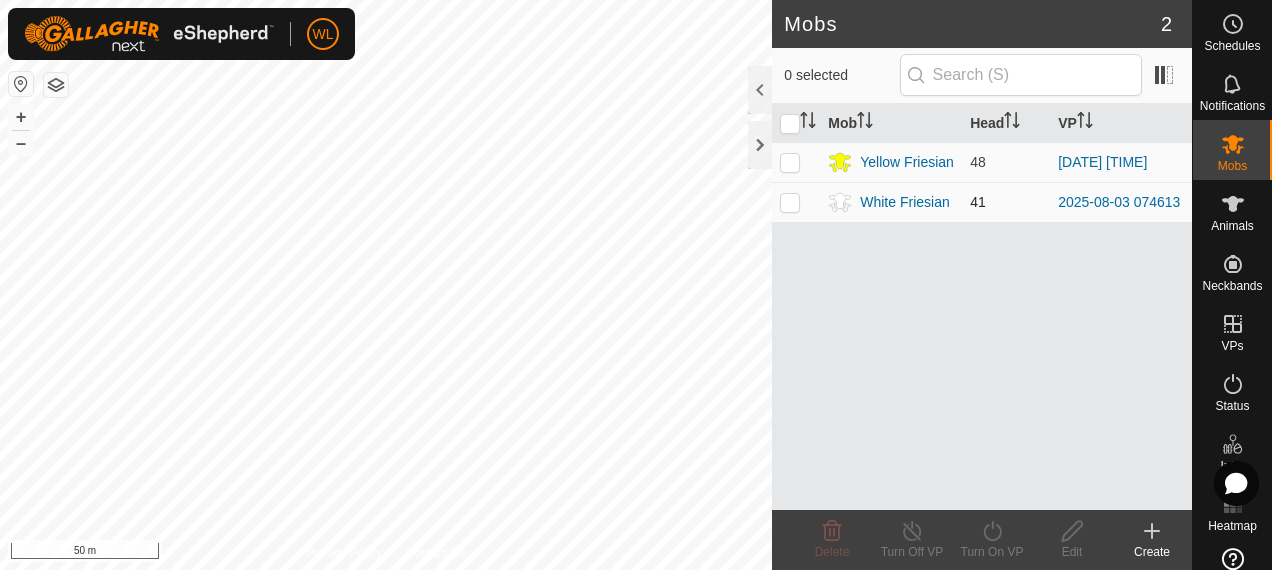 click at bounding box center (796, 202) 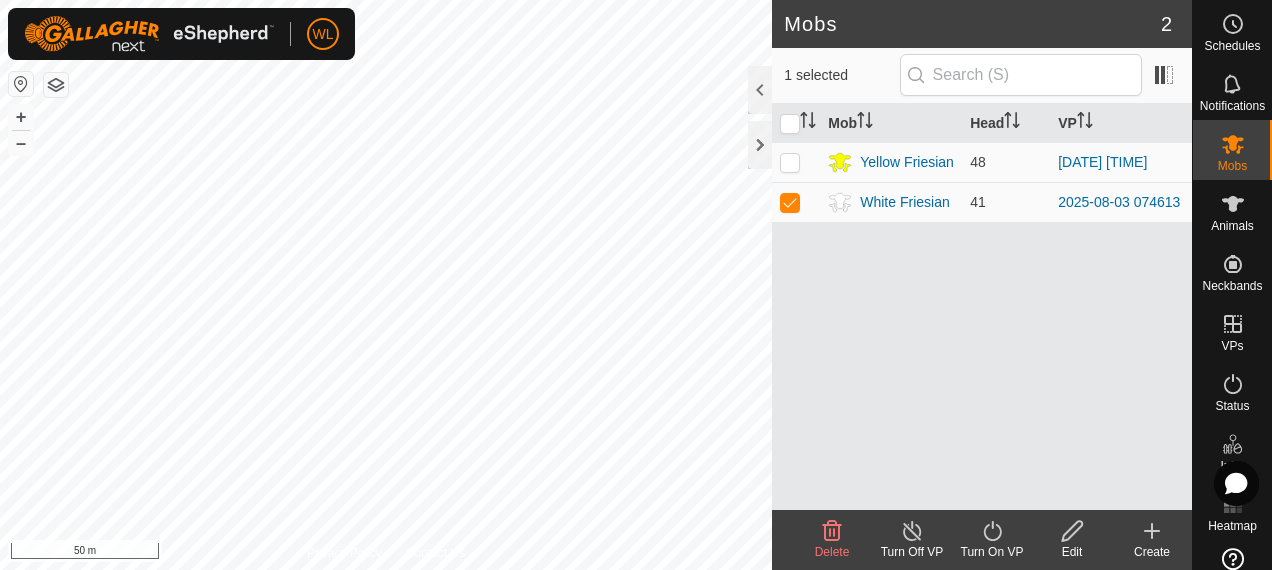 click 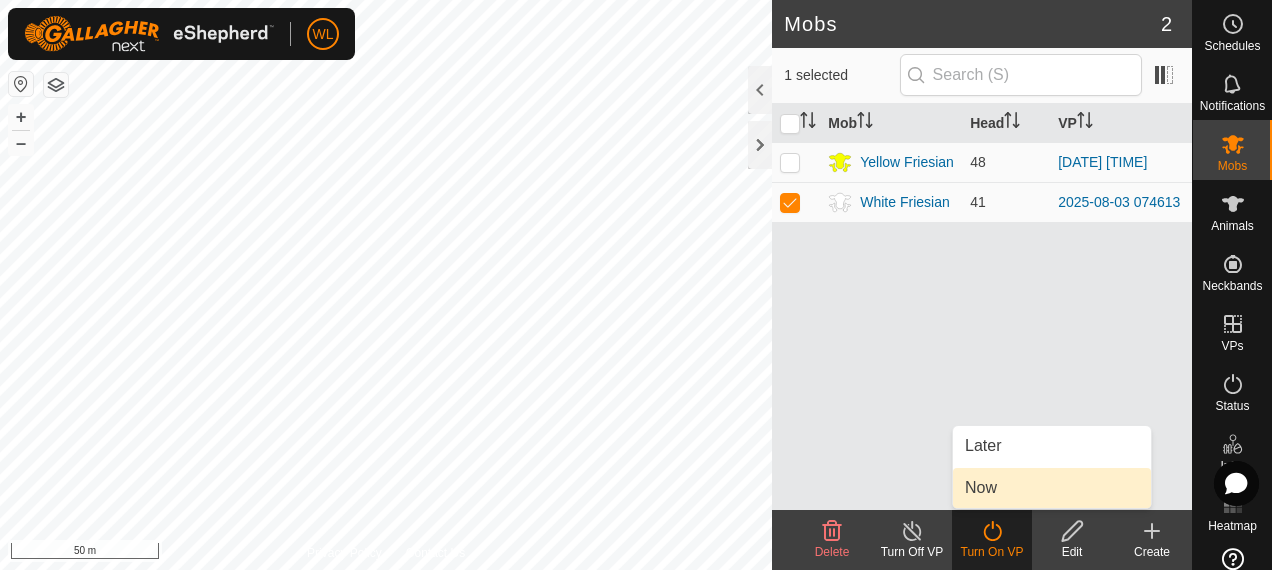 click on "Now" at bounding box center [1052, 488] 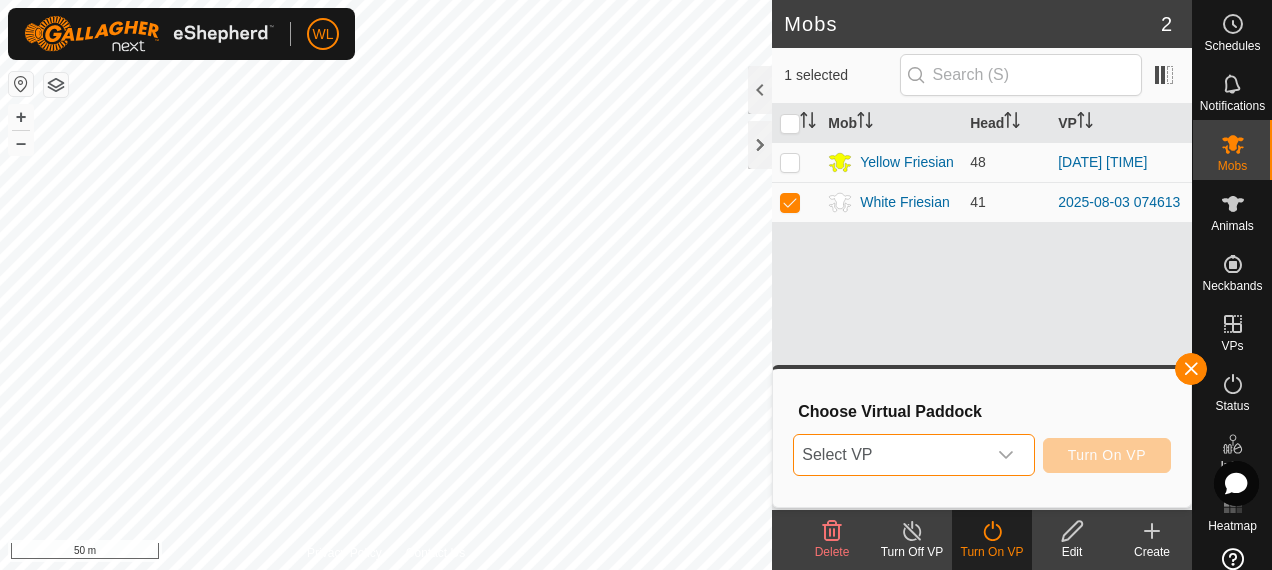 click on "Select VP" at bounding box center [889, 455] 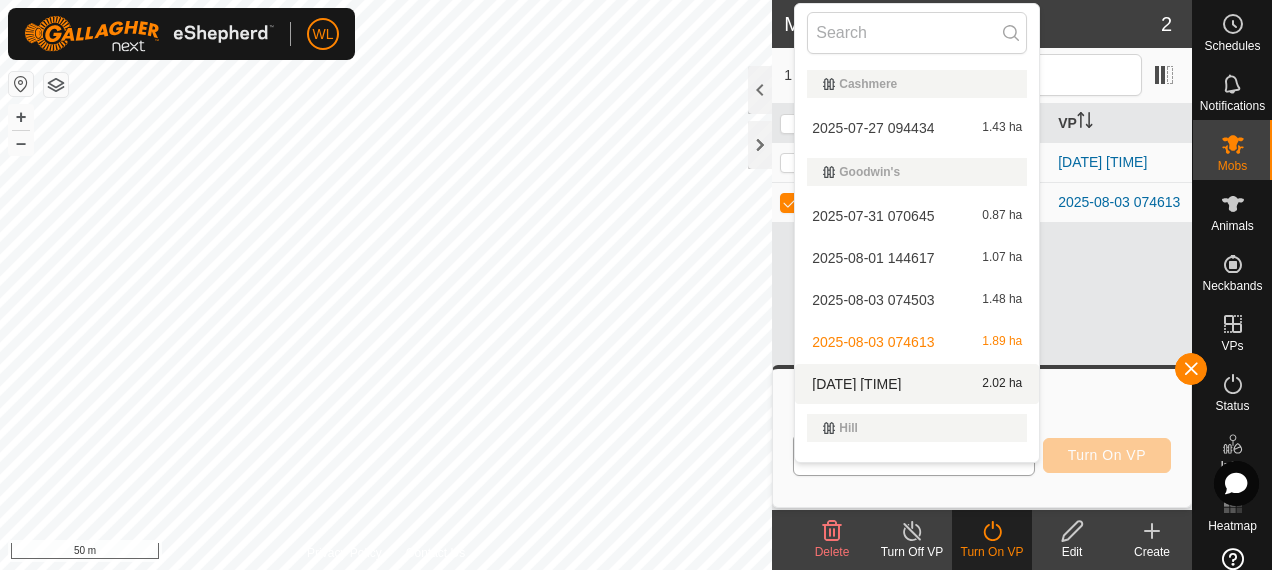 scroll, scrollTop: 100, scrollLeft: 0, axis: vertical 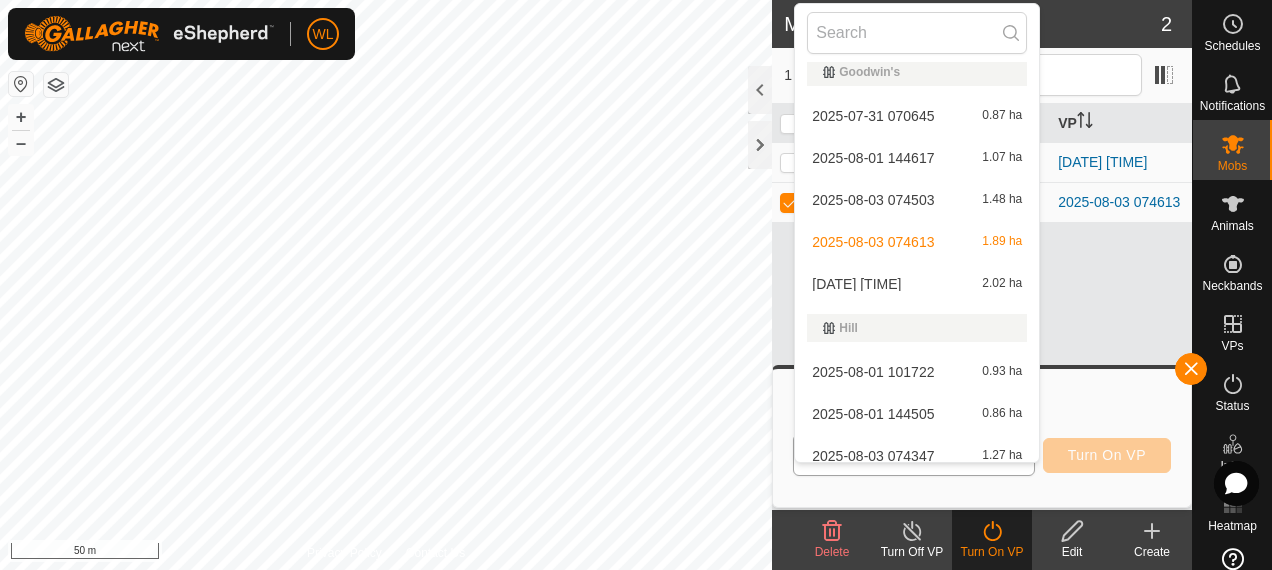 click on "2025-08-07 134948  2.02 ha" at bounding box center [917, 284] 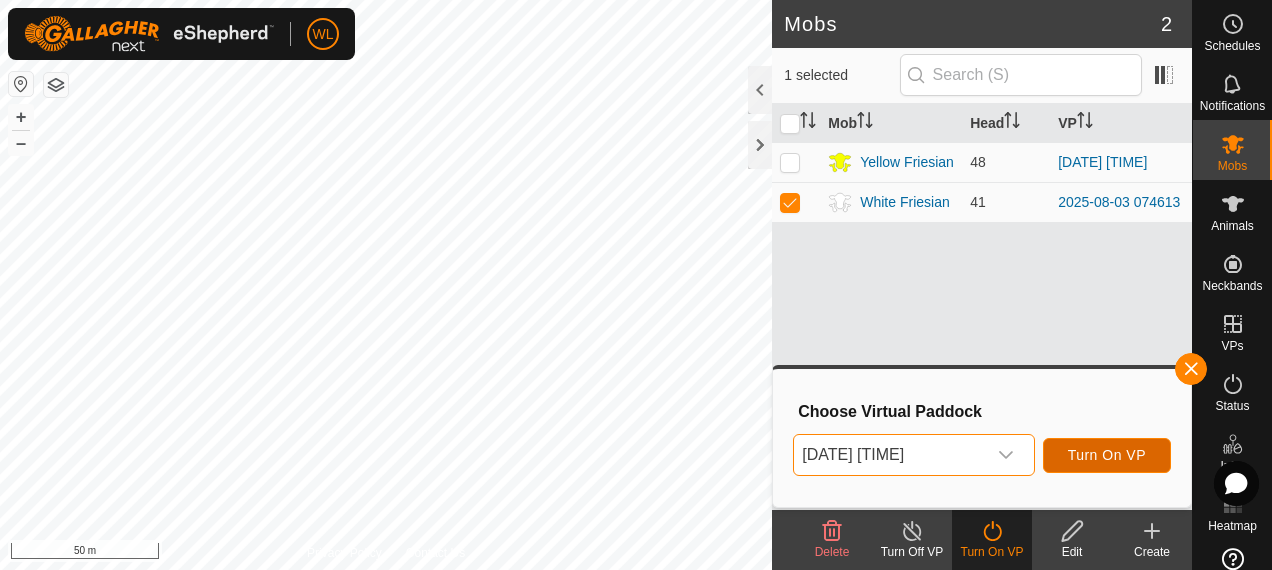 click on "Turn On VP" at bounding box center [1107, 455] 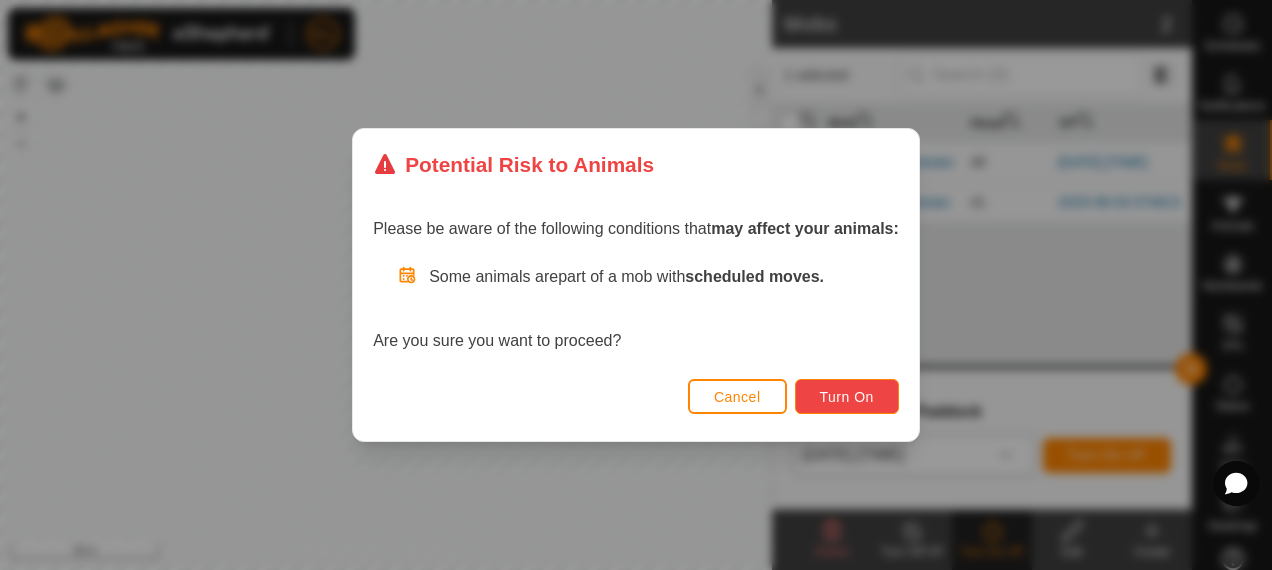 click on "Turn On" at bounding box center (847, 397) 